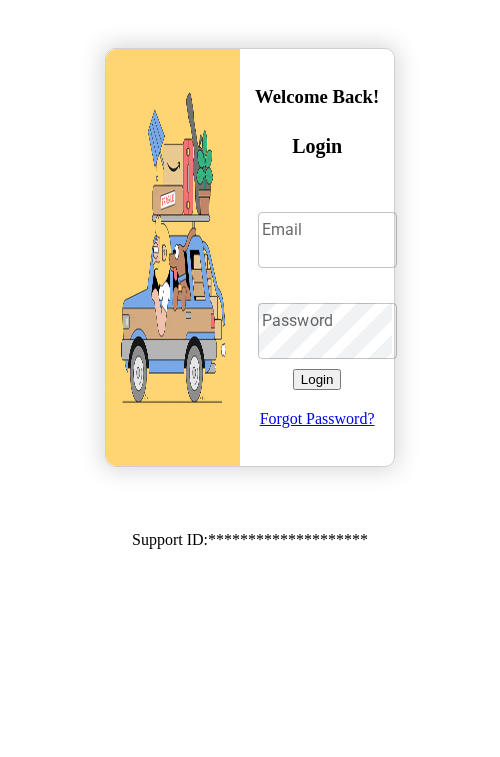 scroll, scrollTop: 0, scrollLeft: 0, axis: both 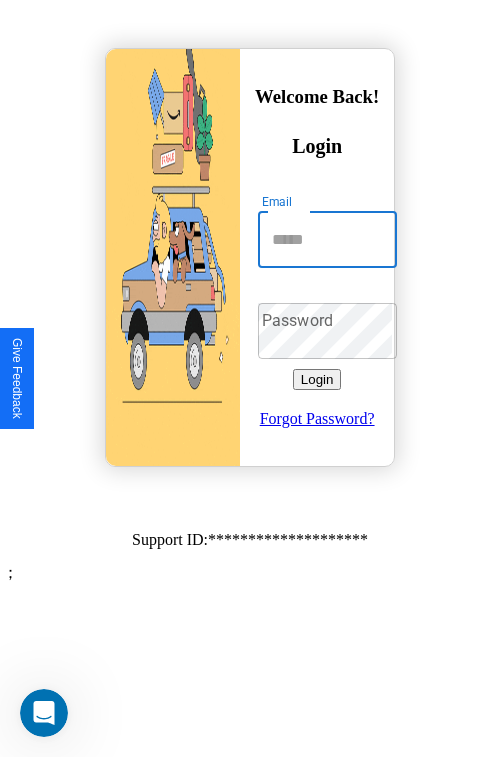 click on "Email" at bounding box center (327, 240) 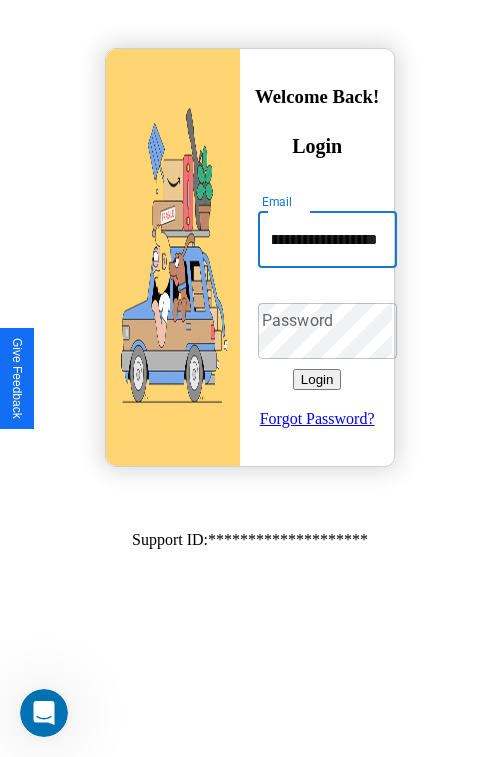 scroll, scrollTop: 0, scrollLeft: 81, axis: horizontal 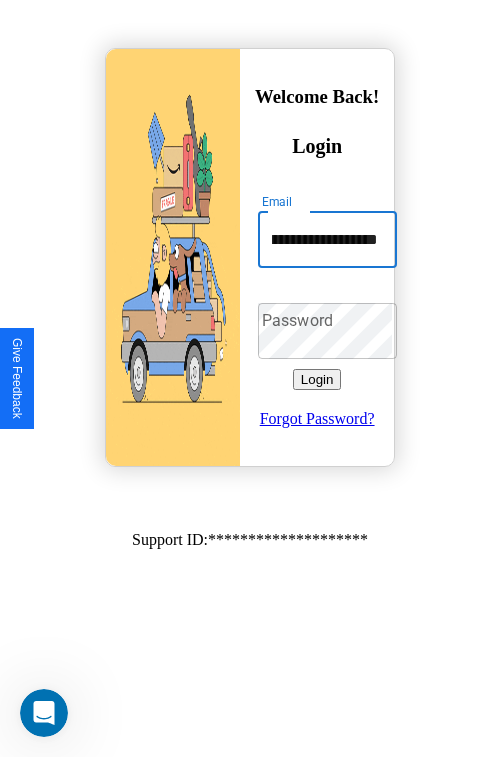 type on "**********" 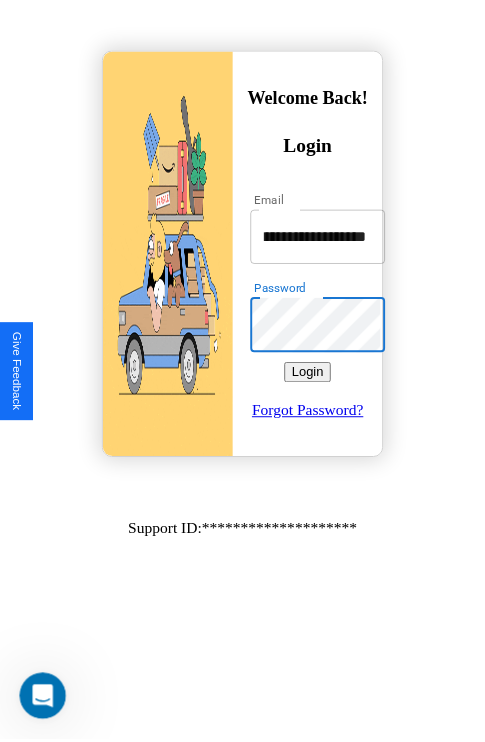 scroll, scrollTop: 0, scrollLeft: 0, axis: both 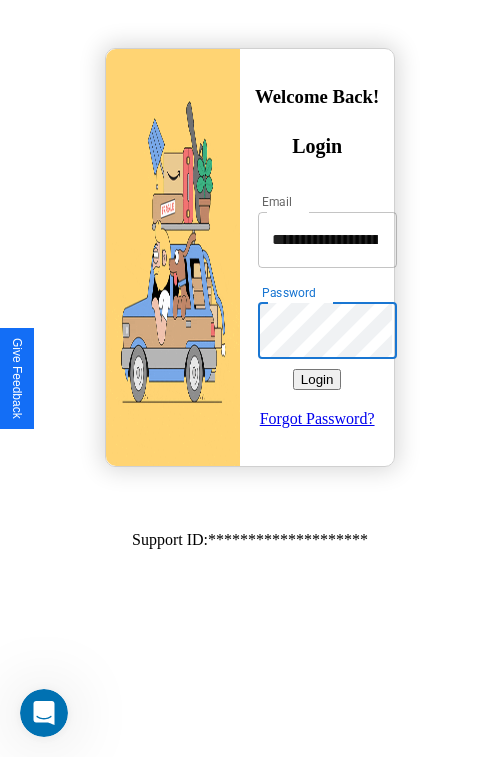click on "Login" at bounding box center (317, 379) 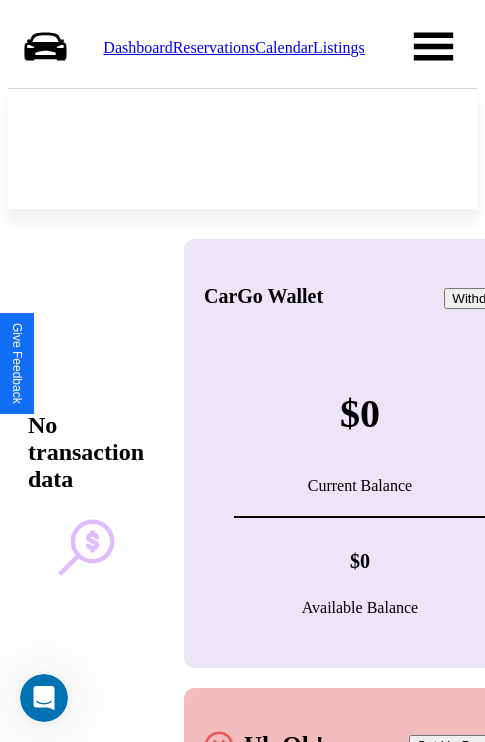 scroll, scrollTop: 0, scrollLeft: 0, axis: both 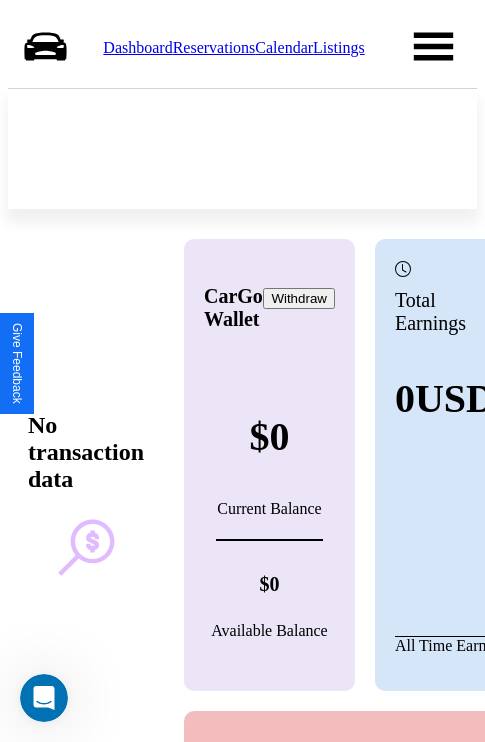 click on "Reservations" at bounding box center (214, 47) 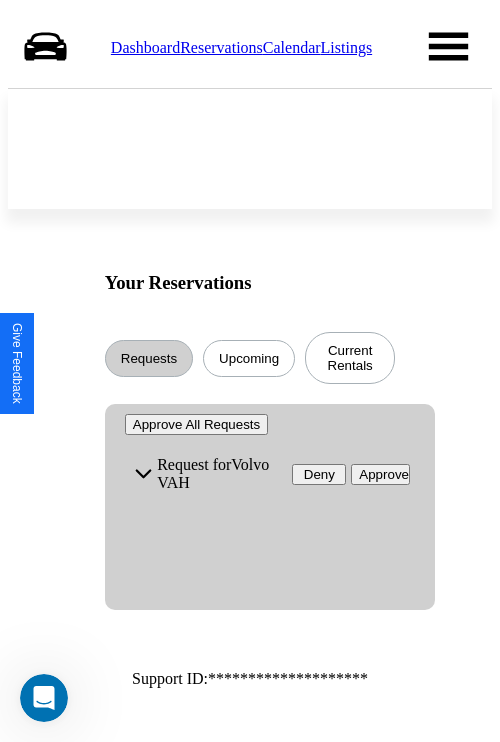 click on "Upcoming" at bounding box center (249, 358) 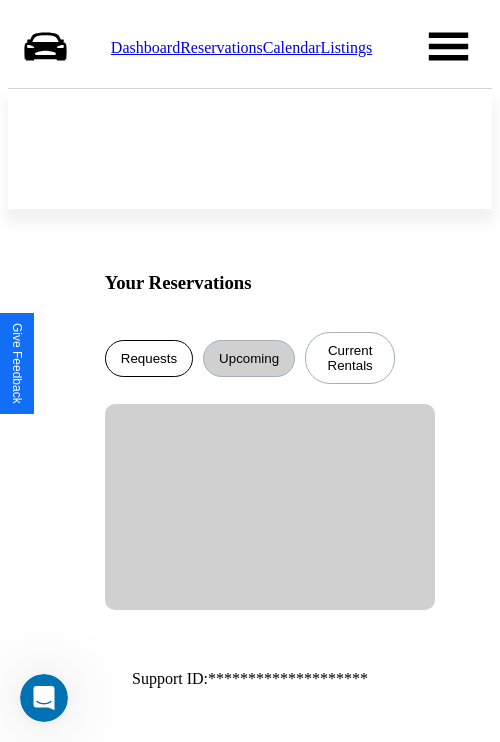 click on "Requests" at bounding box center (149, 358) 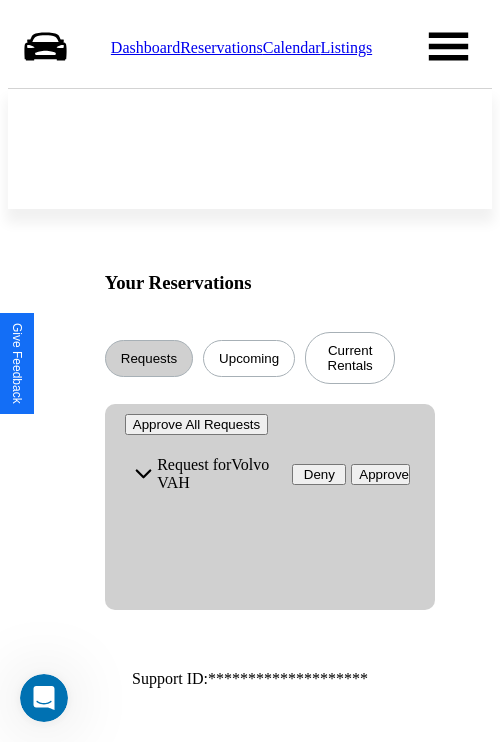 click on "Approve" at bounding box center [380, 474] 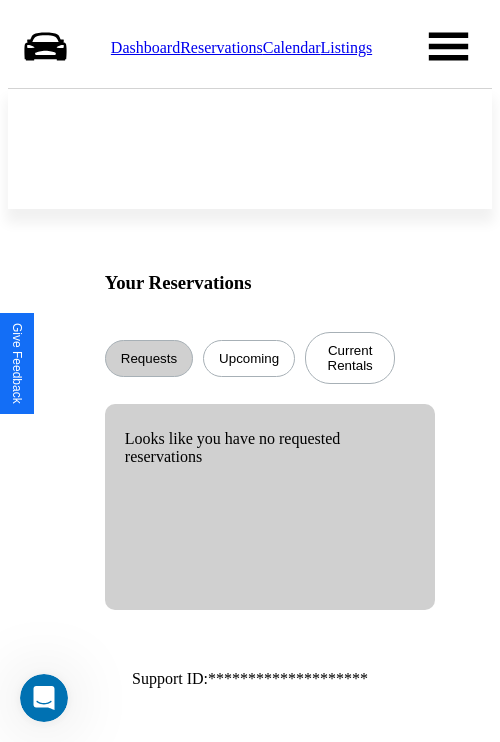 click on "Calendar" at bounding box center (292, 47) 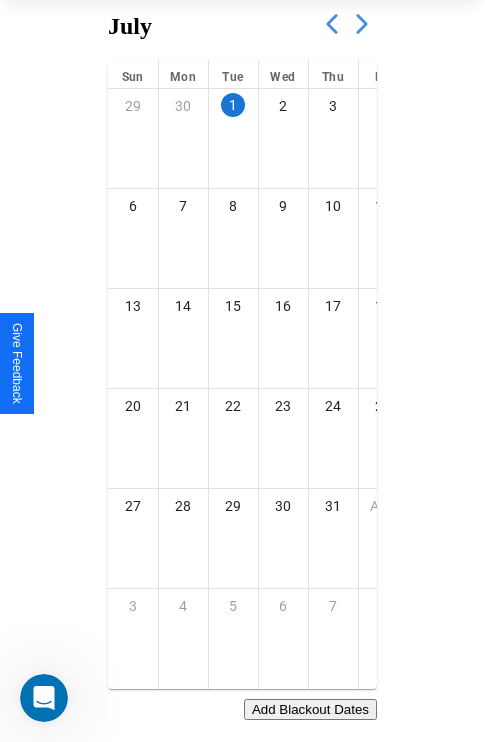 scroll, scrollTop: 242, scrollLeft: 0, axis: vertical 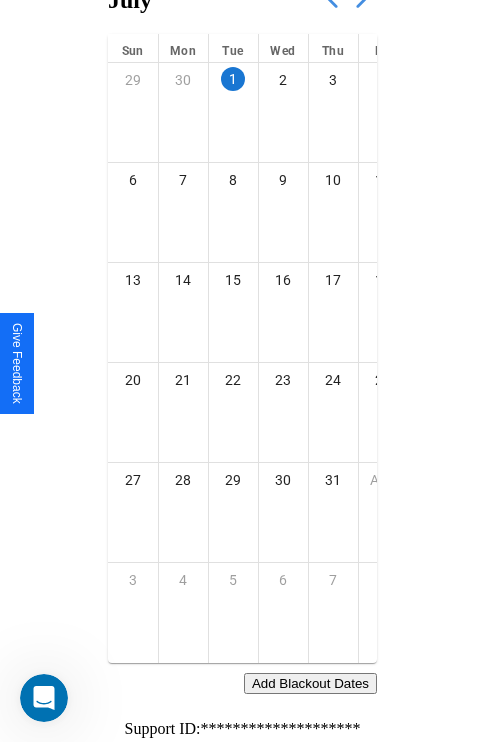 click on "Add Blackout Dates" at bounding box center (310, 683) 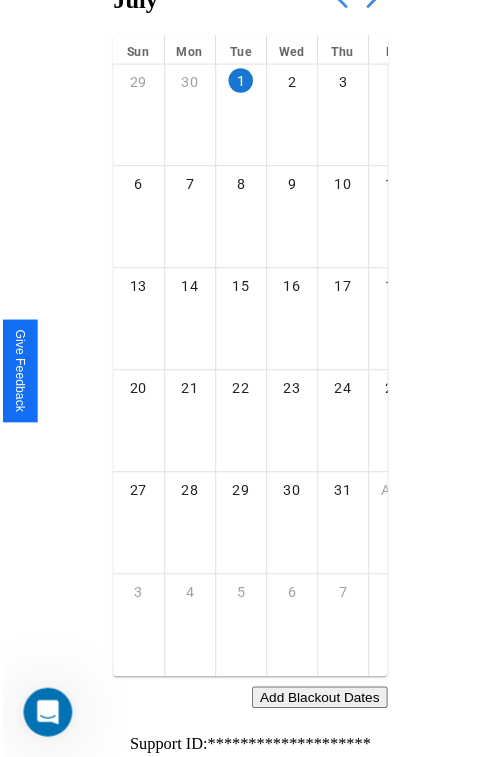 scroll, scrollTop: 227, scrollLeft: 0, axis: vertical 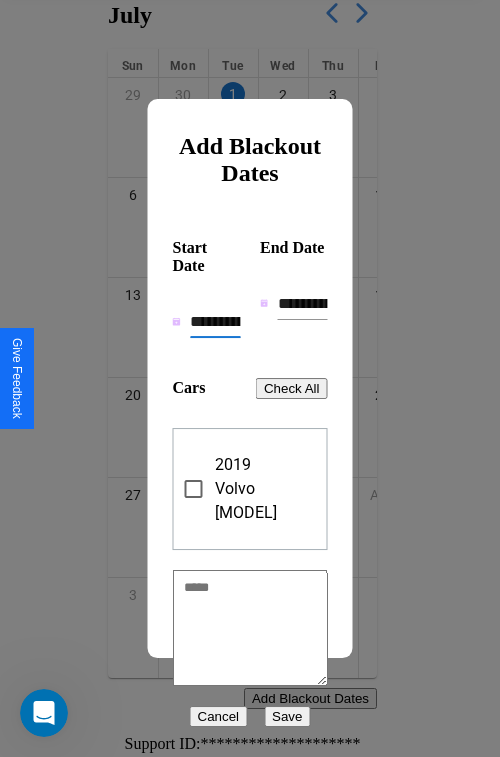 click on "**********" at bounding box center (215, 322) 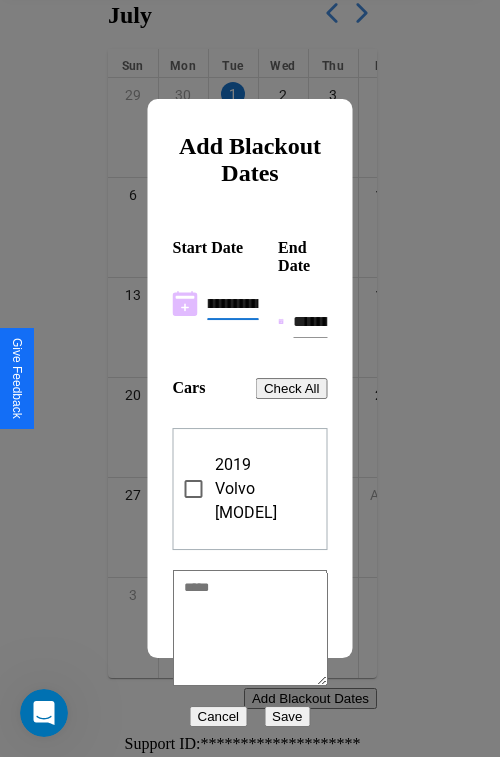 scroll, scrollTop: 0, scrollLeft: 37, axis: horizontal 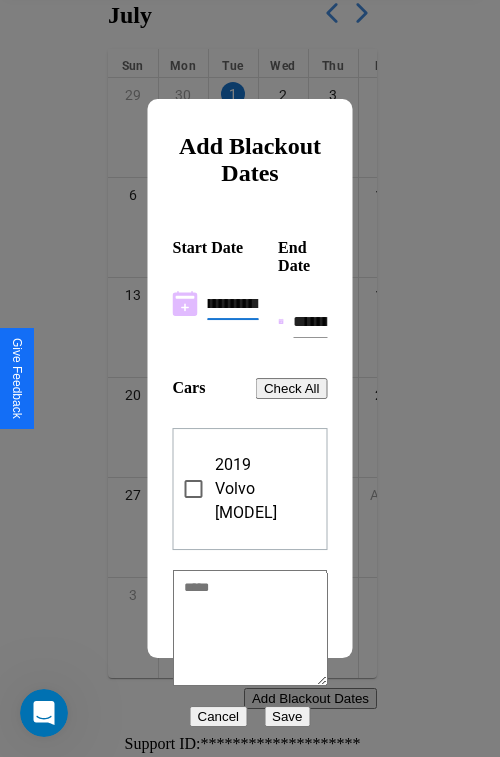 type on "**********" 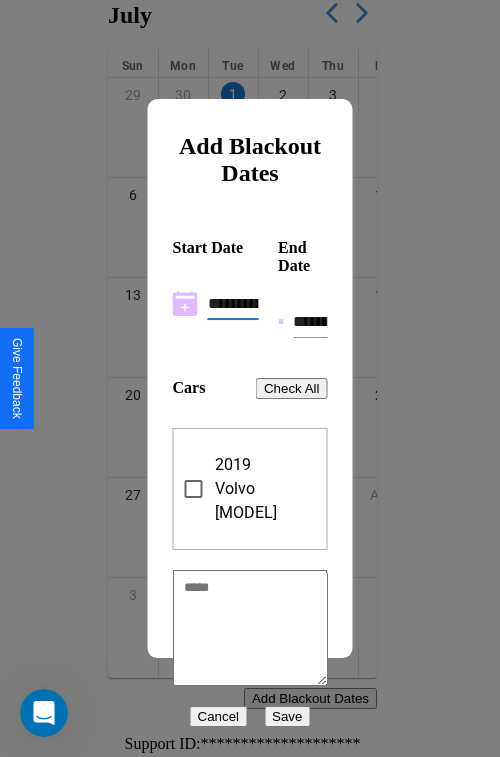 click on "**********" at bounding box center (310, 322) 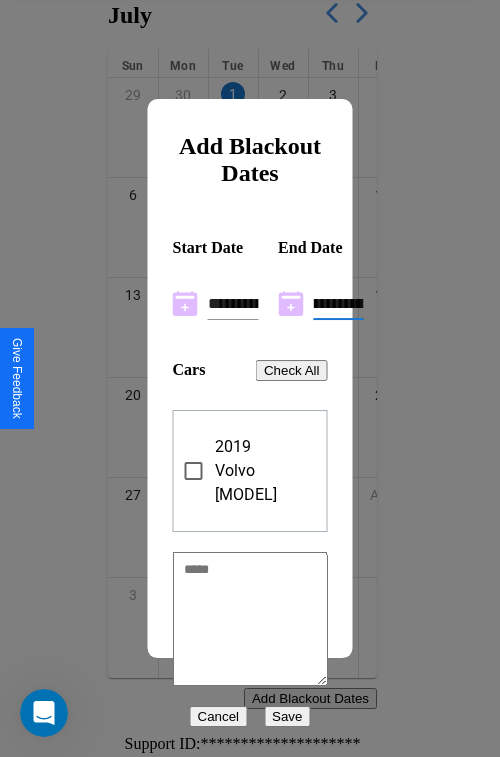 type on "**********" 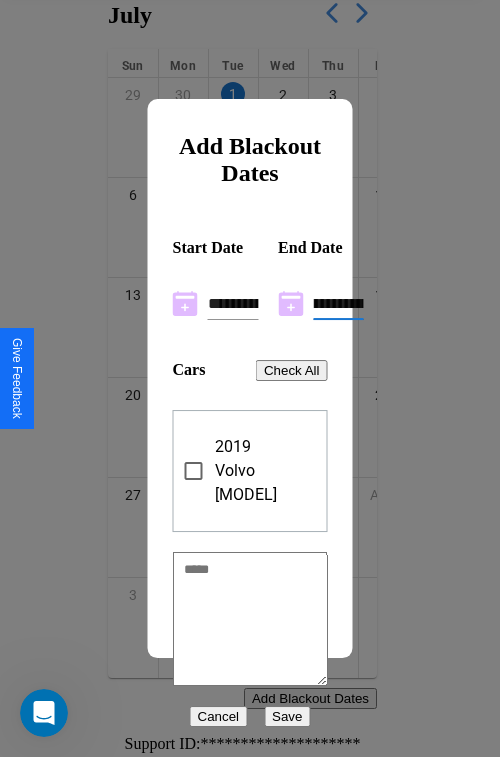 scroll, scrollTop: 0, scrollLeft: 37, axis: horizontal 